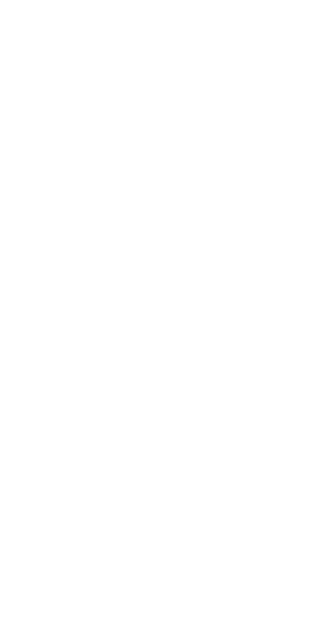 scroll, scrollTop: 0, scrollLeft: 0, axis: both 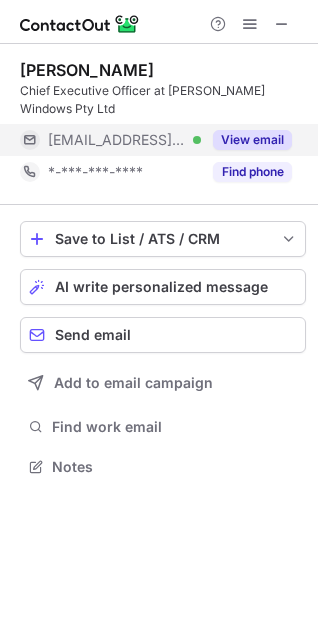 click on "View email" at bounding box center [252, 140] 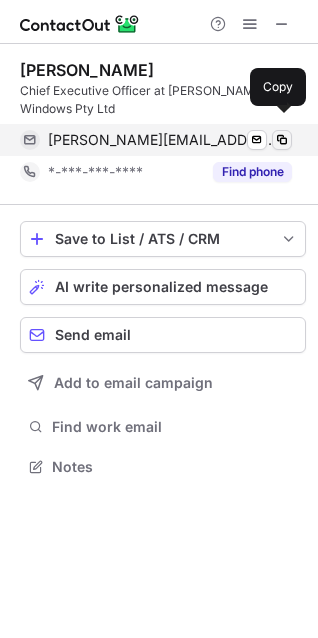 drag, startPoint x: 283, startPoint y: 123, endPoint x: 269, endPoint y: 112, distance: 17.804493 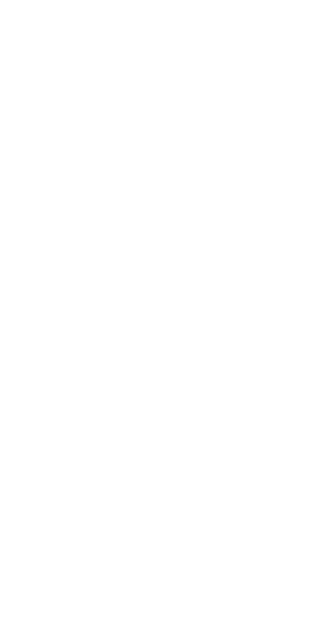 scroll, scrollTop: 0, scrollLeft: 0, axis: both 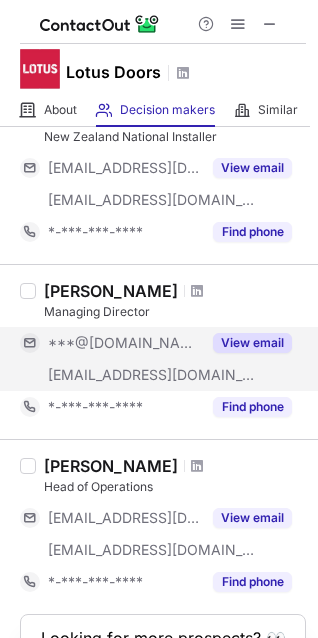 click on "View email" at bounding box center [252, 343] 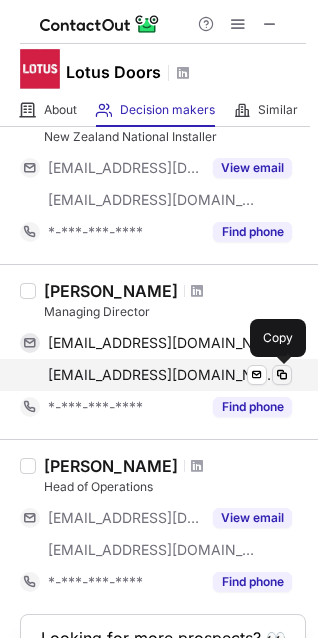 click at bounding box center (282, 375) 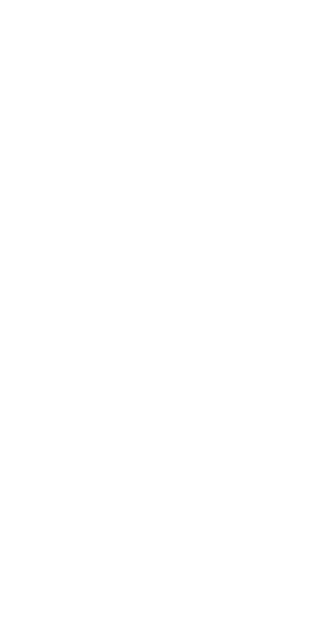 scroll, scrollTop: 0, scrollLeft: 0, axis: both 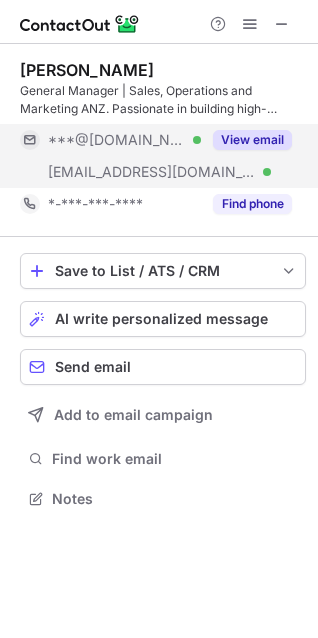 click on "View email" at bounding box center (252, 140) 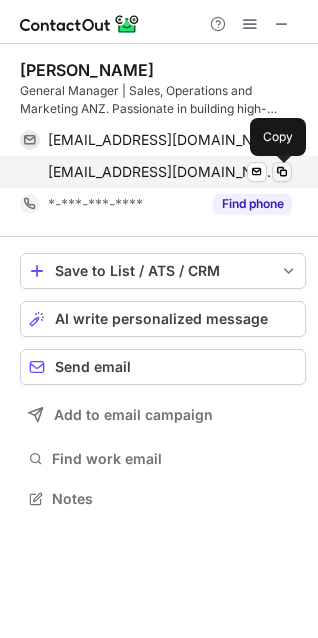 click at bounding box center (282, 172) 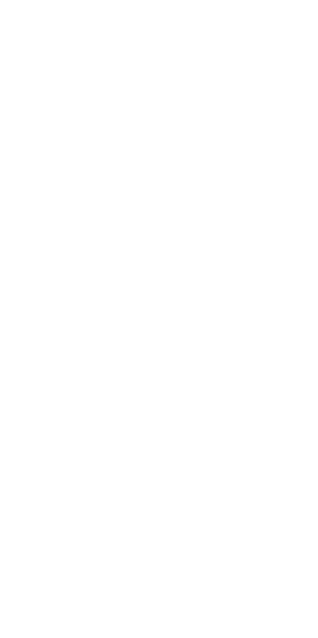 scroll, scrollTop: 0, scrollLeft: 0, axis: both 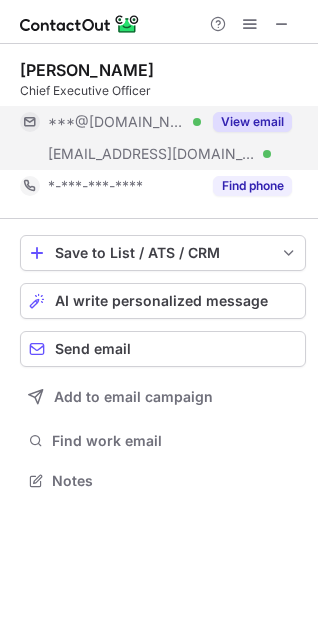 click on "View email" at bounding box center (252, 122) 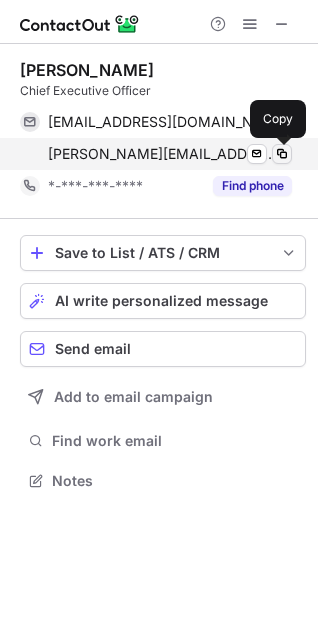 click at bounding box center (282, 154) 